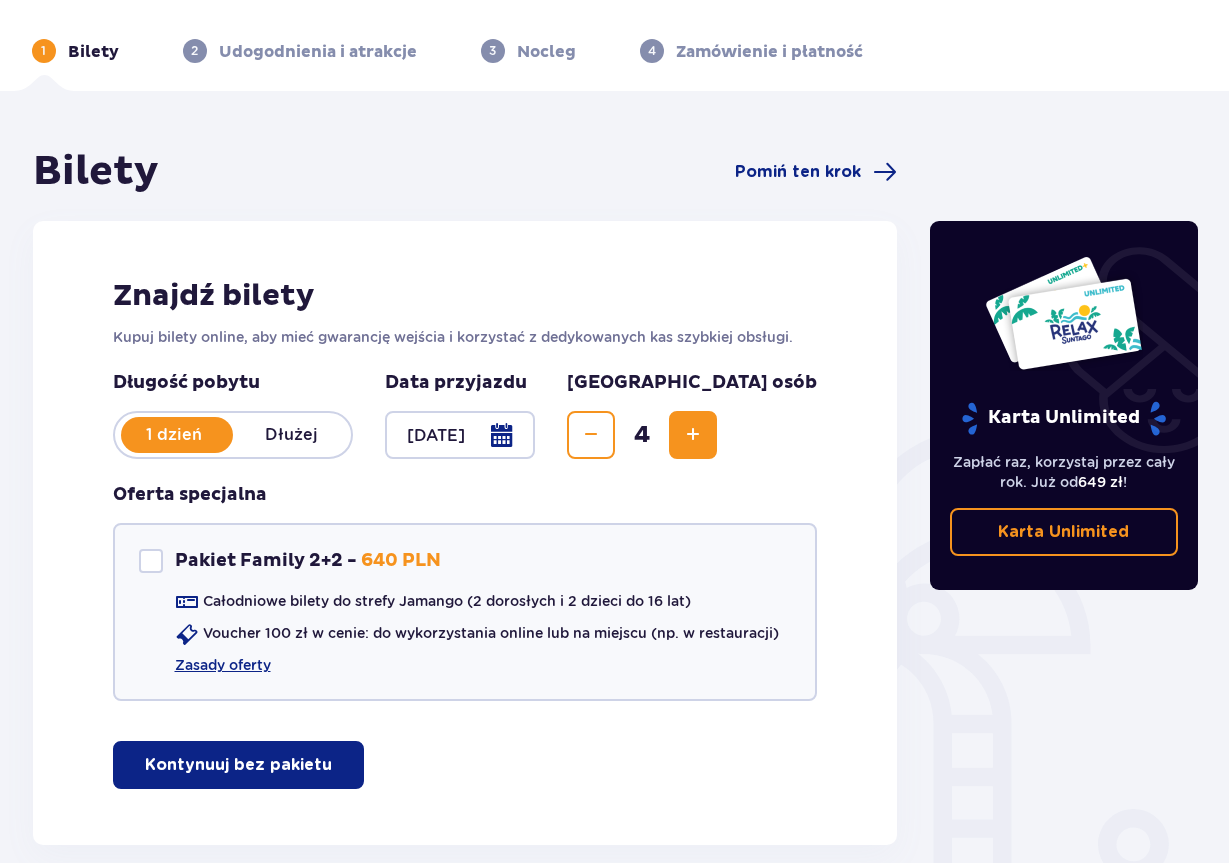 scroll, scrollTop: 0, scrollLeft: 0, axis: both 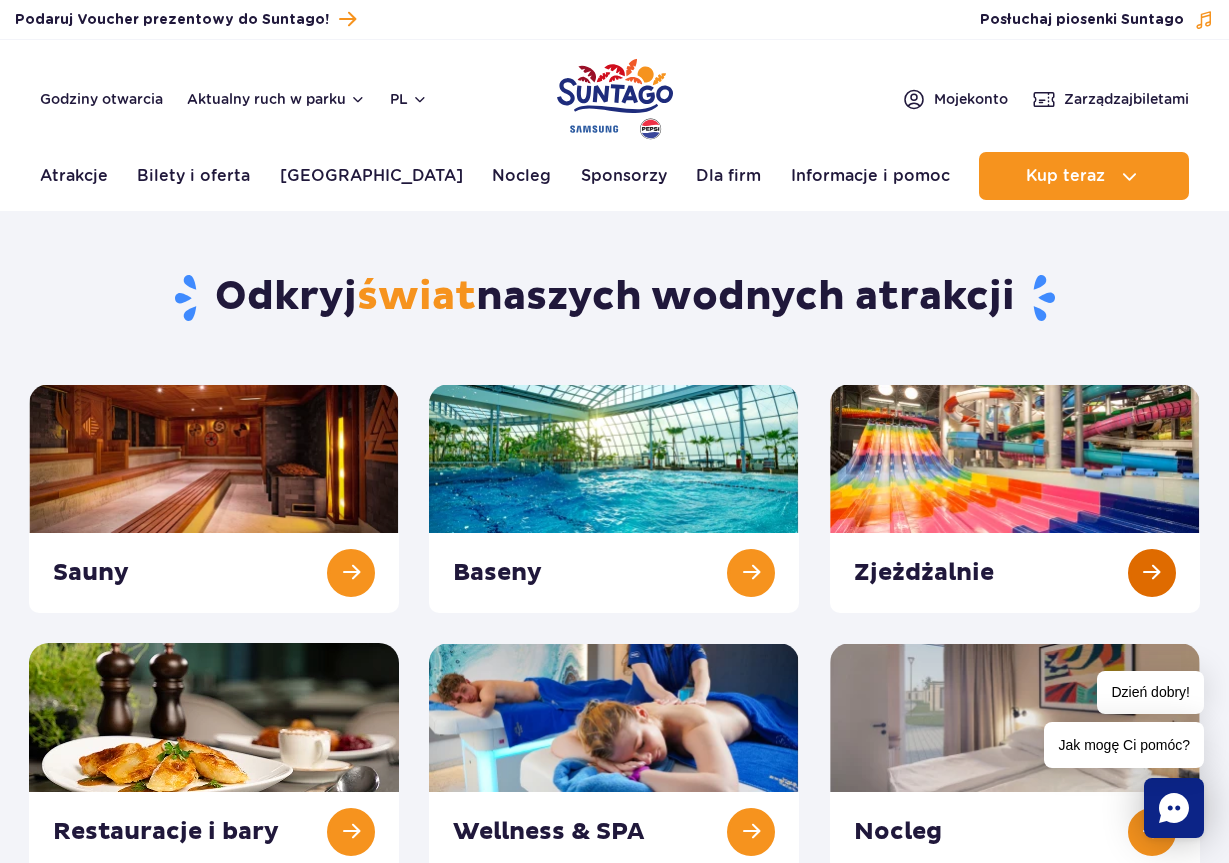click at bounding box center [1015, 498] 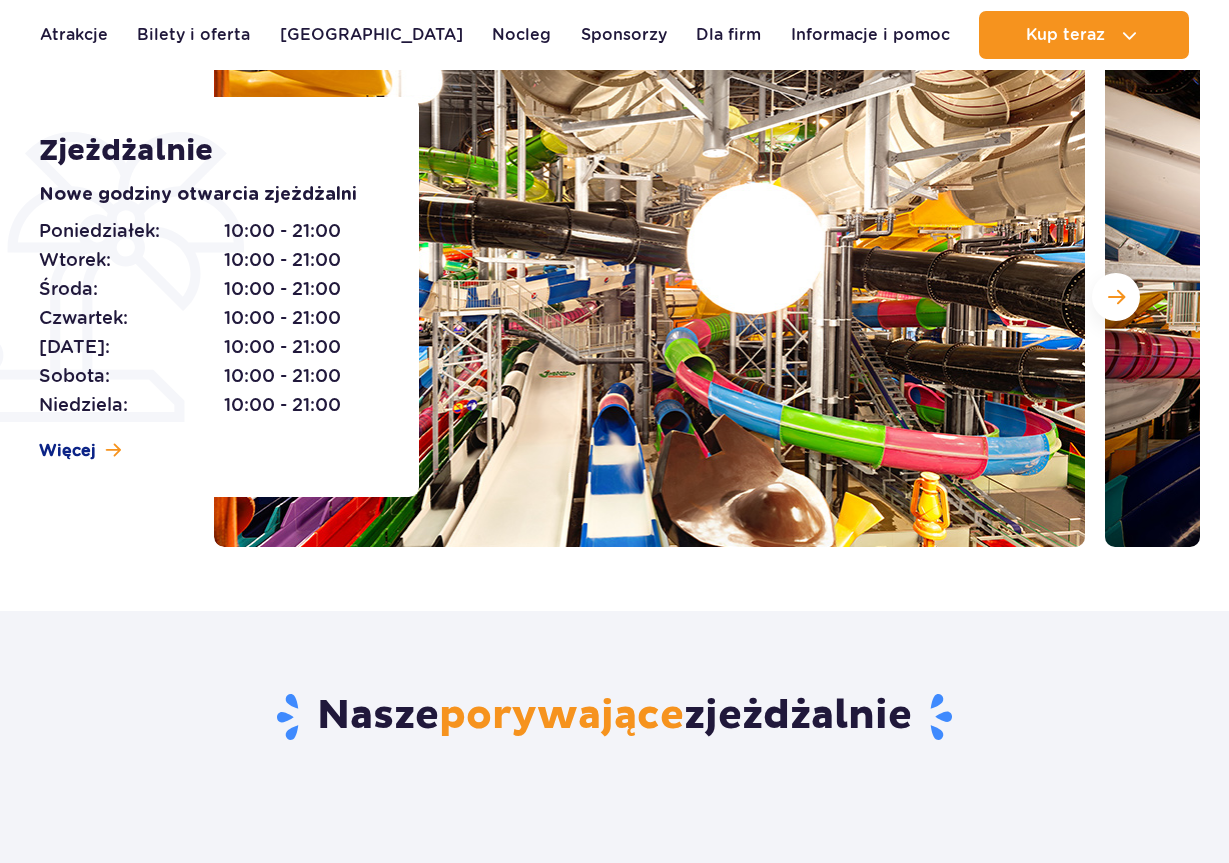 scroll, scrollTop: 306, scrollLeft: 0, axis: vertical 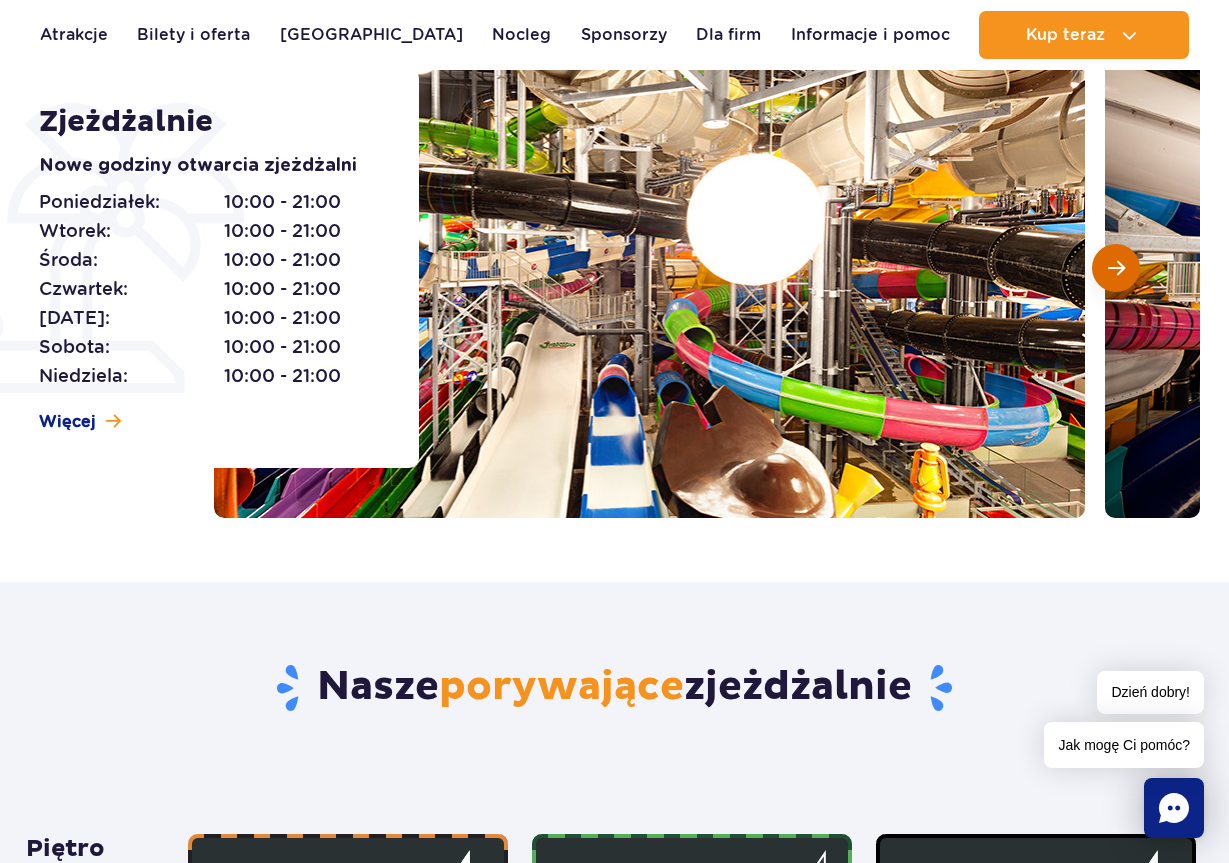 click at bounding box center (1116, 268) 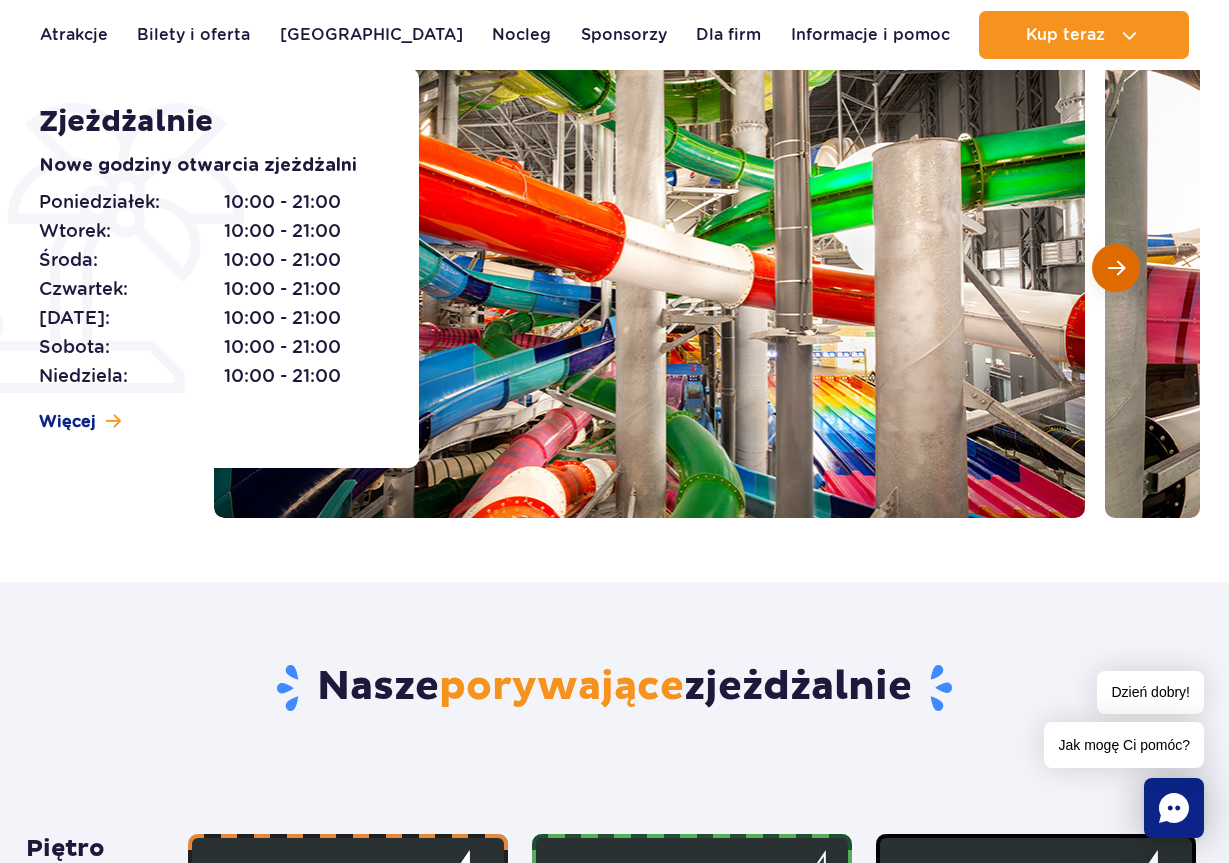 click at bounding box center (1116, 268) 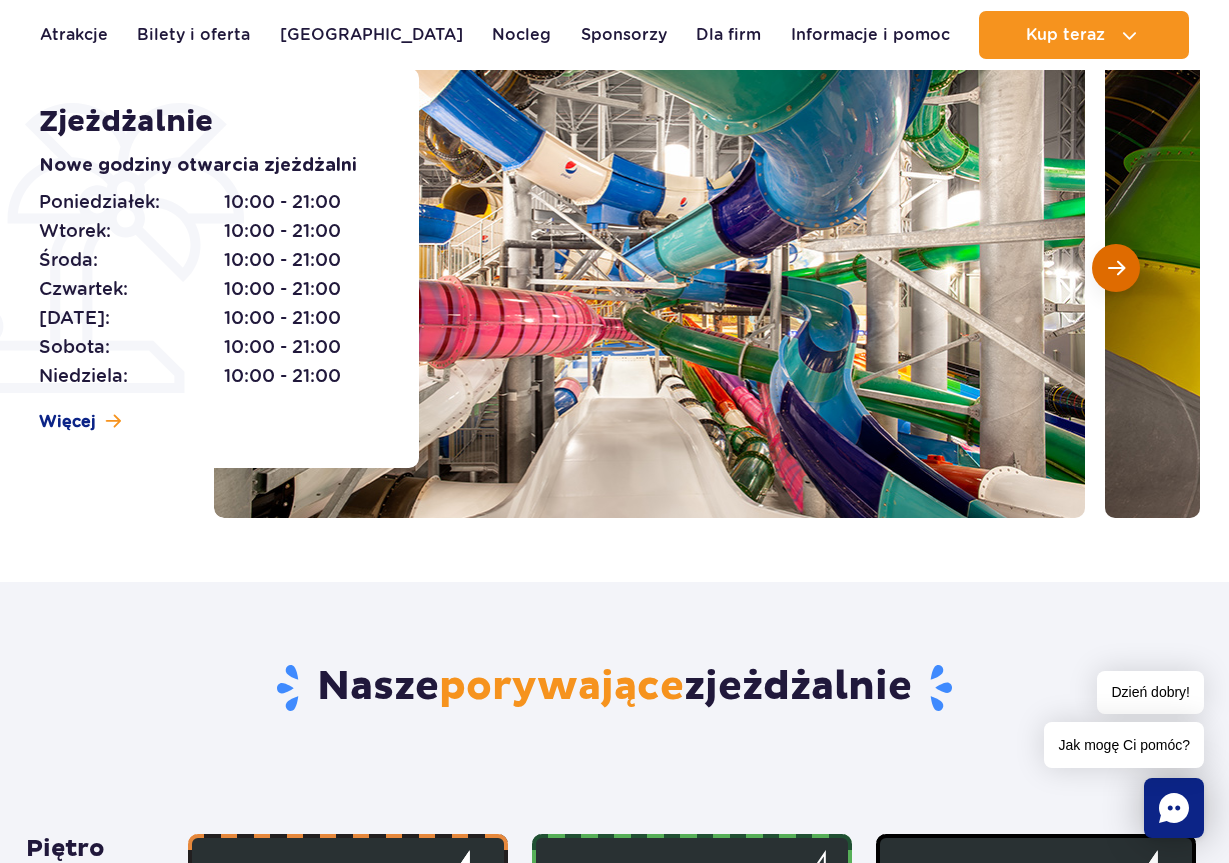 click at bounding box center [1116, 268] 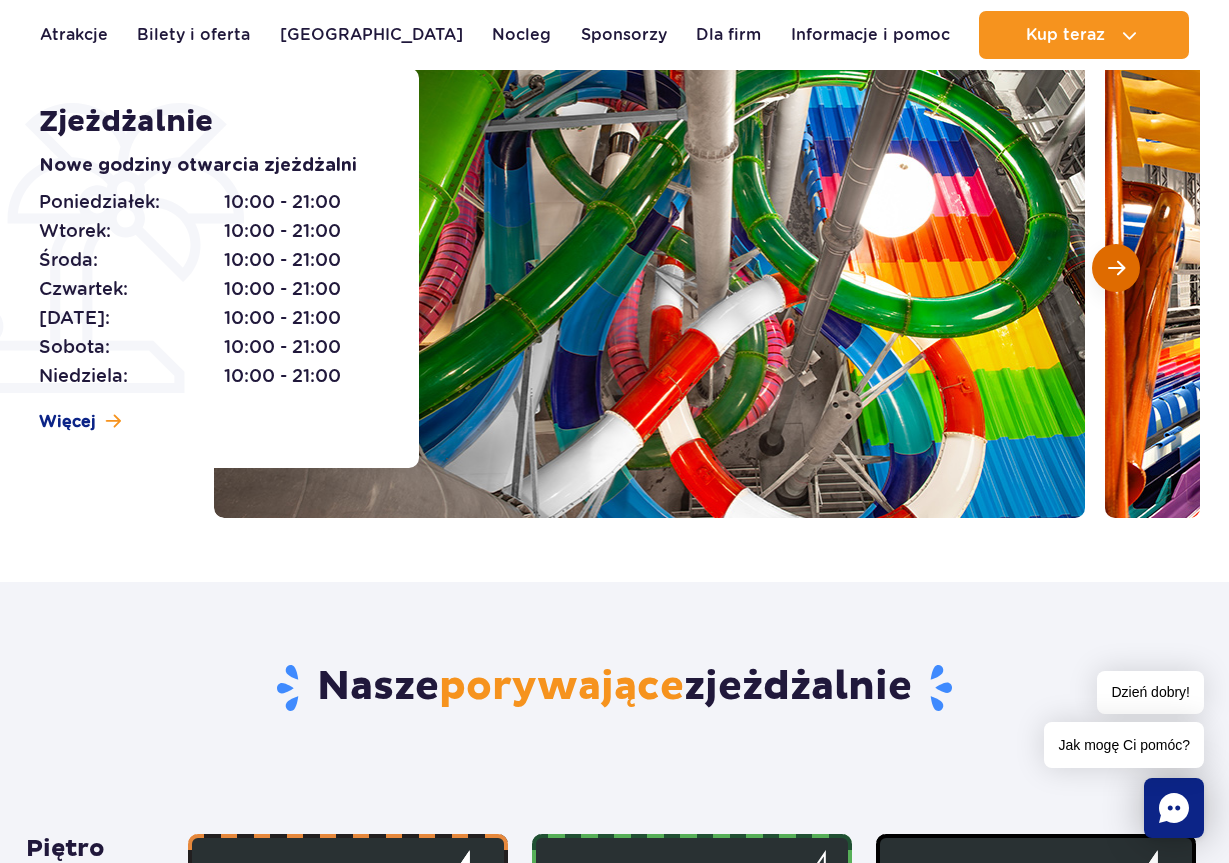 click at bounding box center [1116, 268] 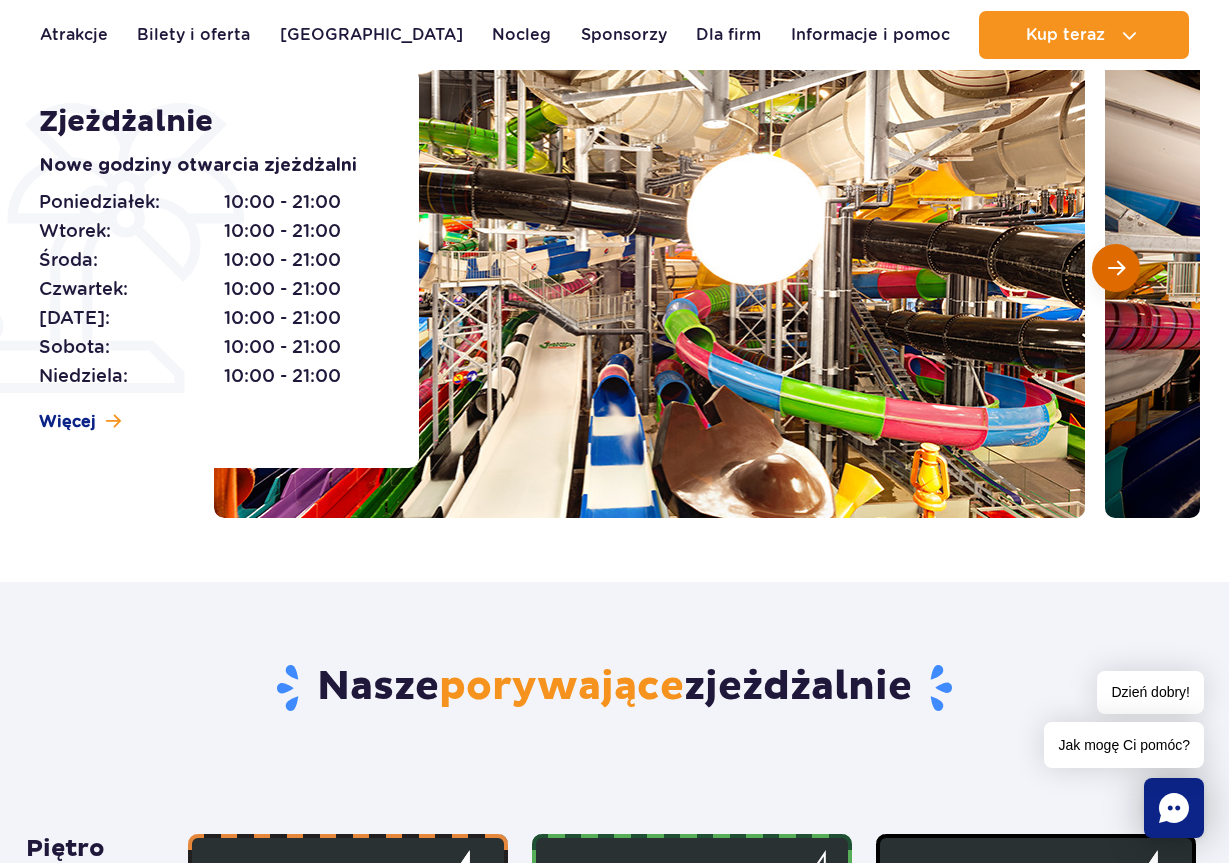 click at bounding box center [1116, 268] 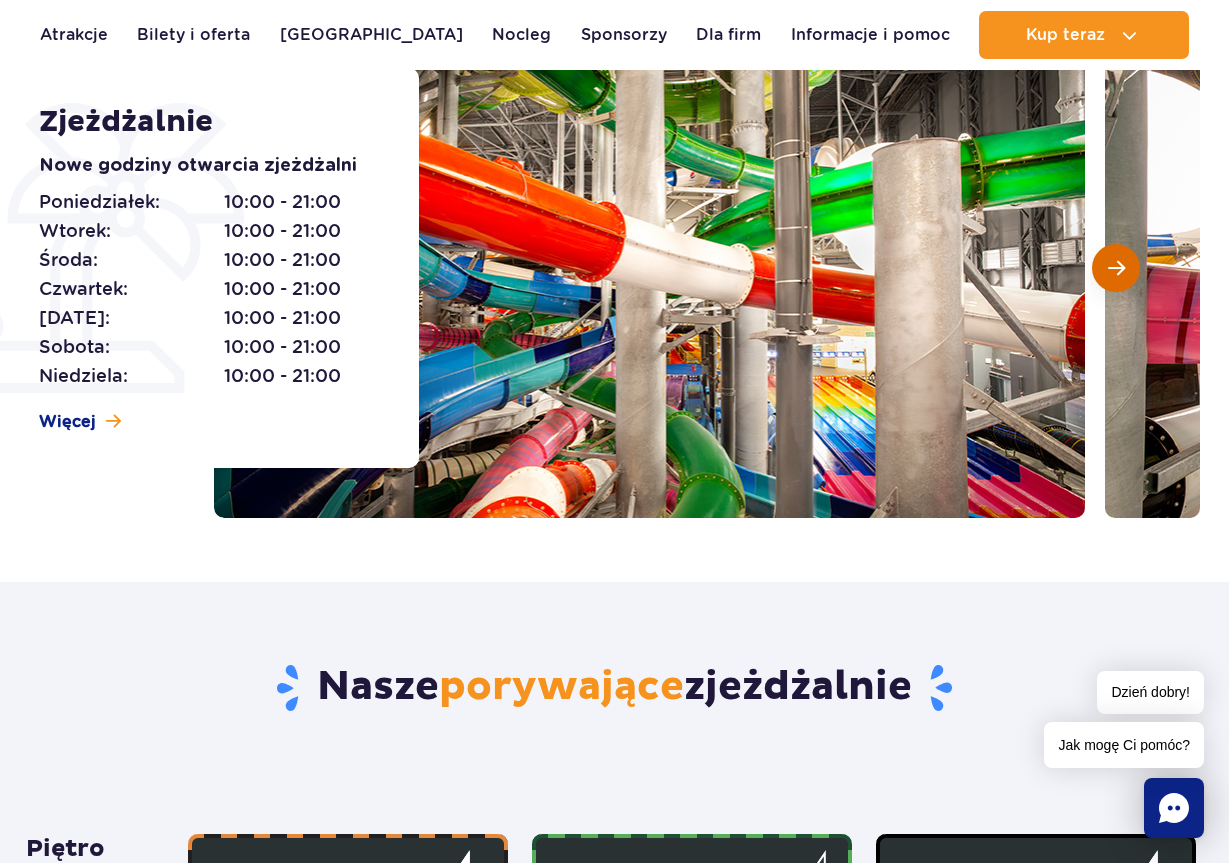 click at bounding box center (1116, 268) 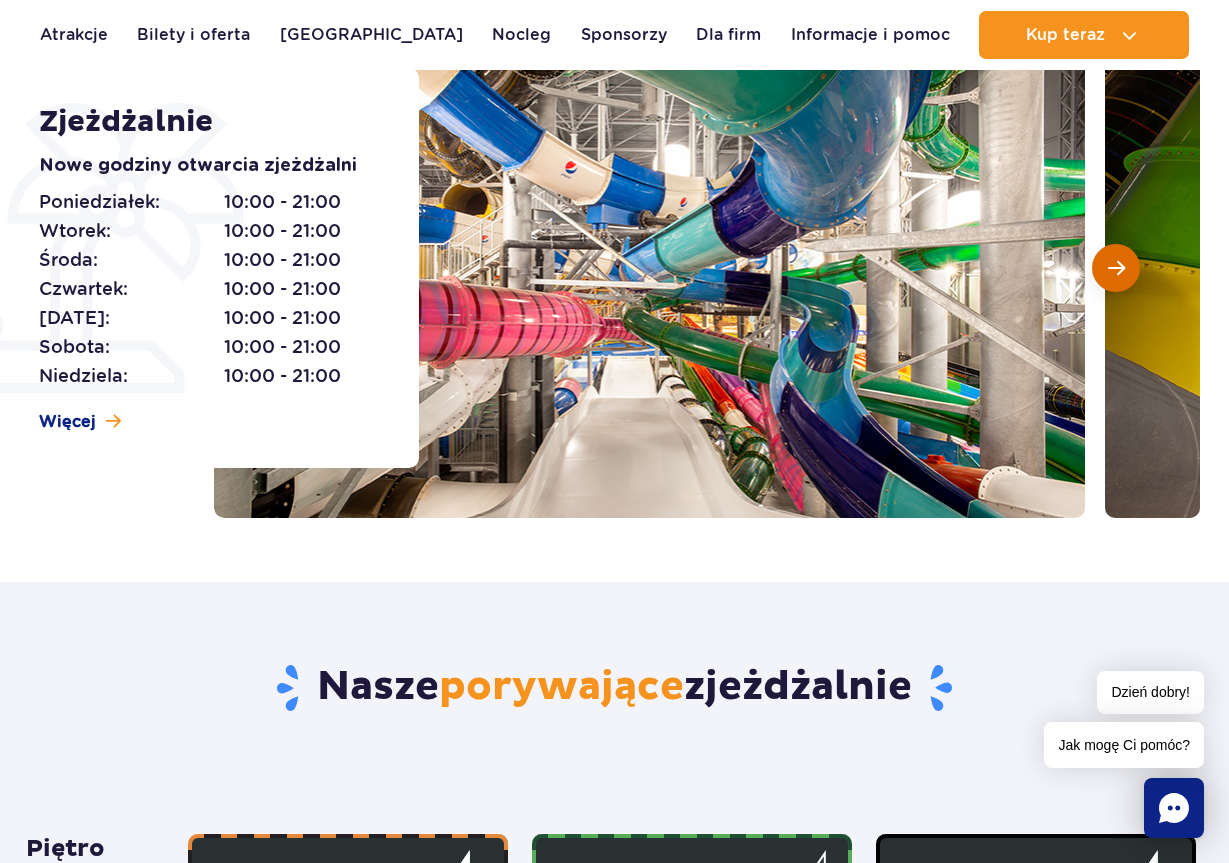 click at bounding box center (1116, 268) 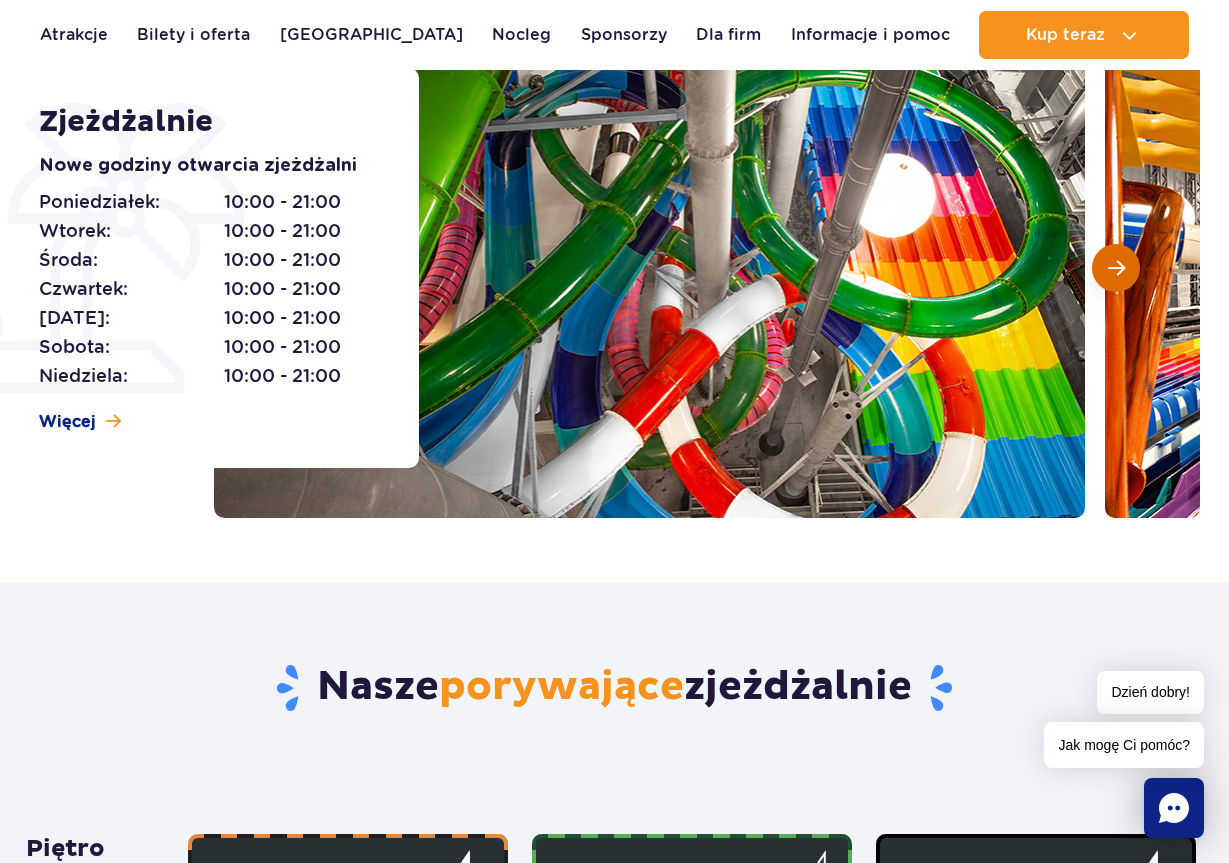 click at bounding box center [1116, 268] 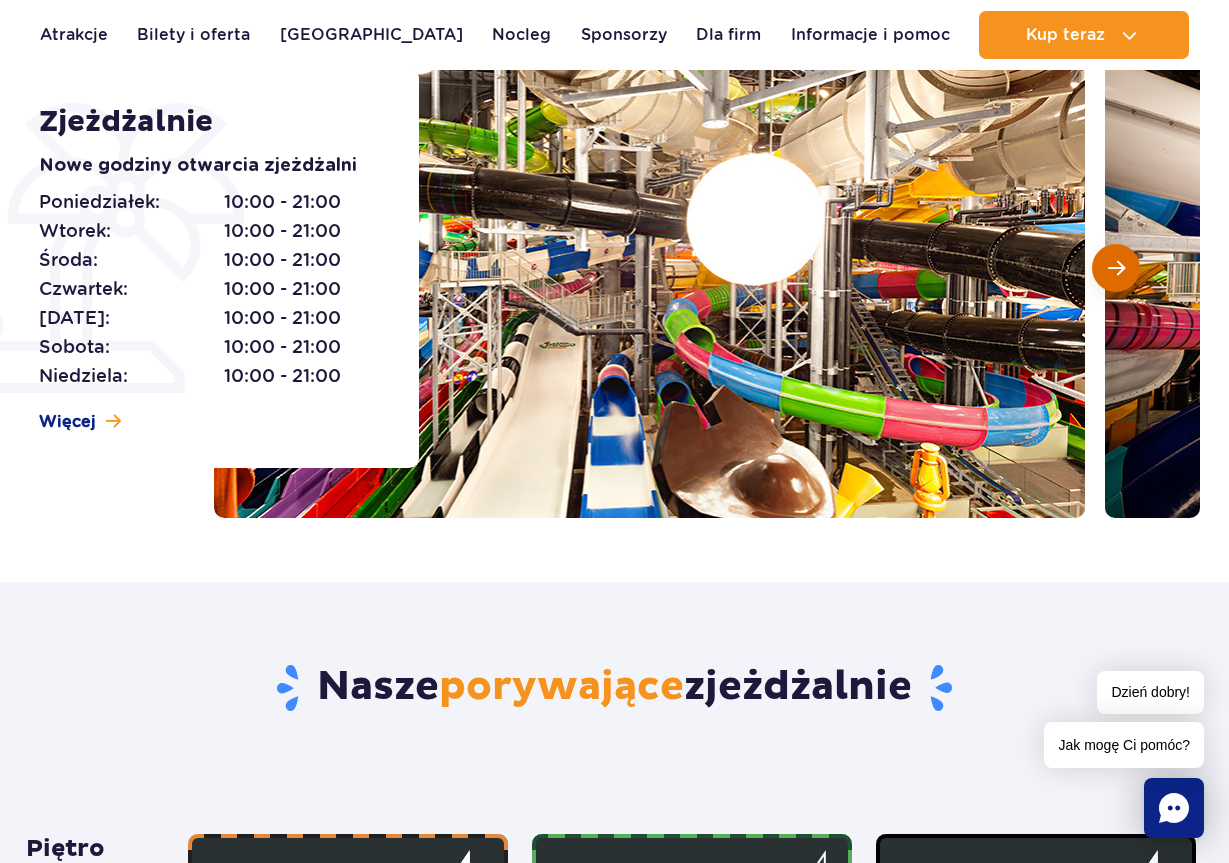 click at bounding box center (1116, 268) 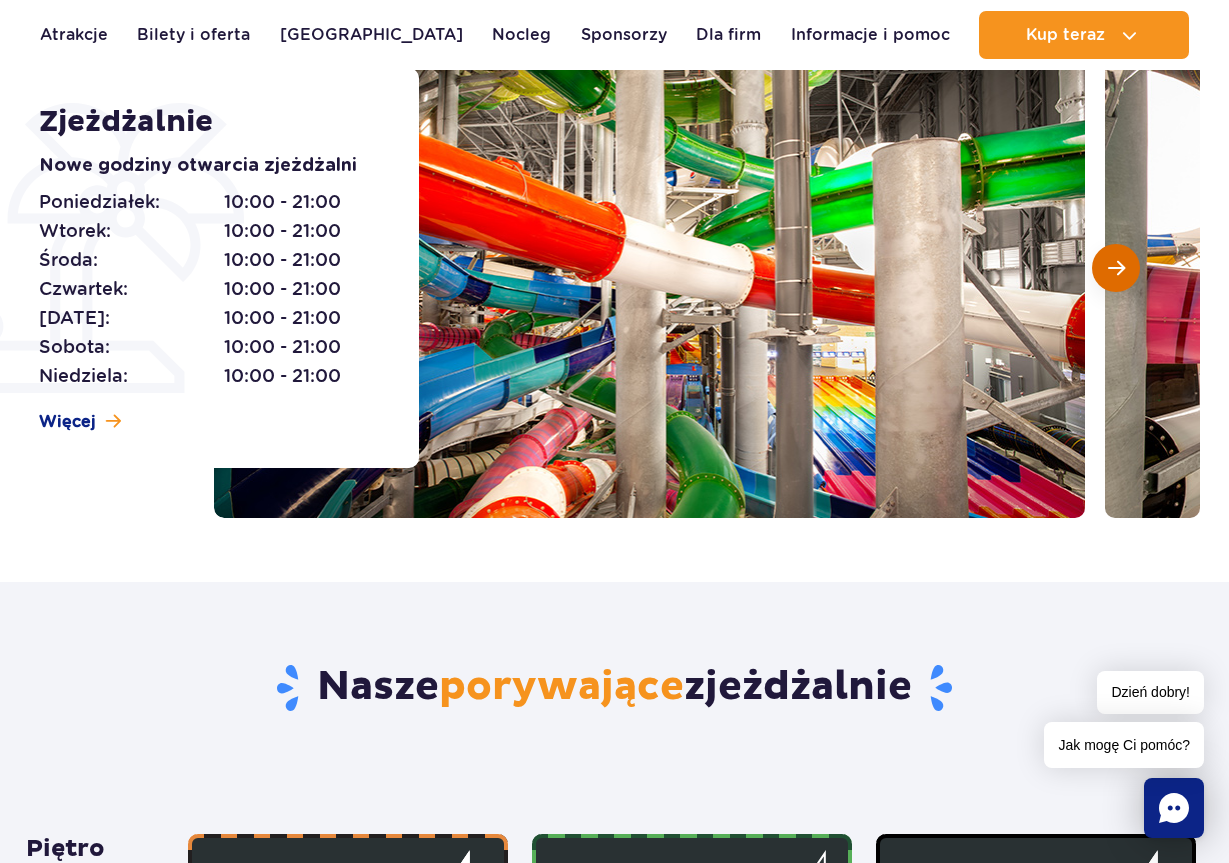 click at bounding box center (1116, 268) 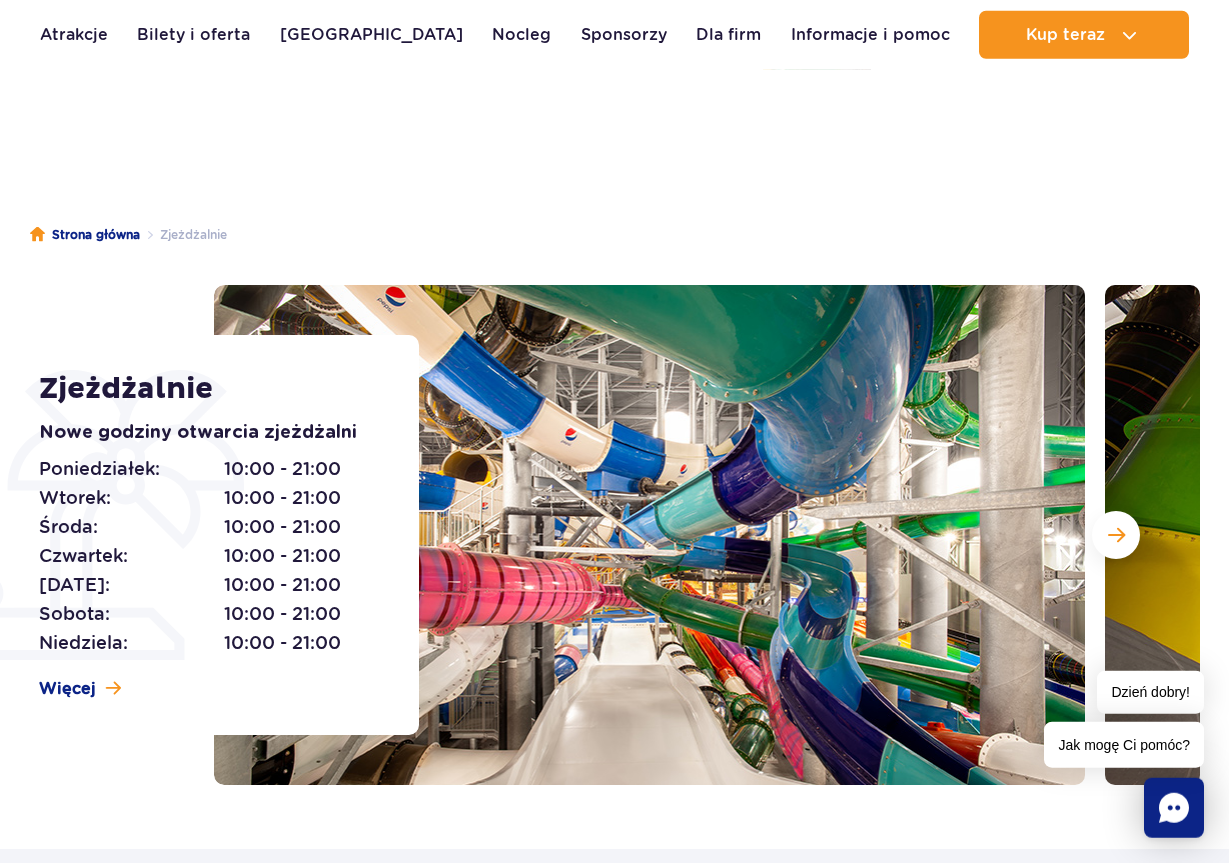 scroll, scrollTop: 0, scrollLeft: 0, axis: both 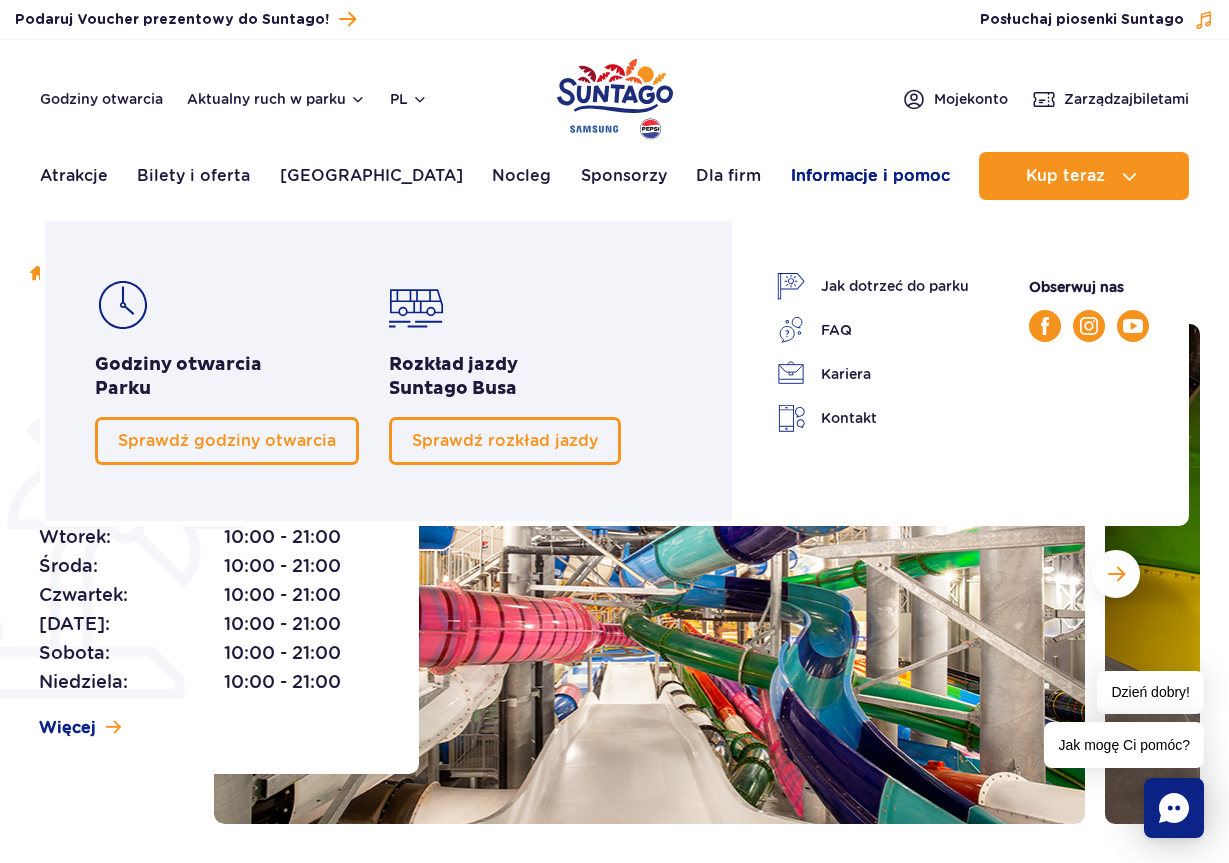 click on "Informacje i pomoc" at bounding box center [870, 176] 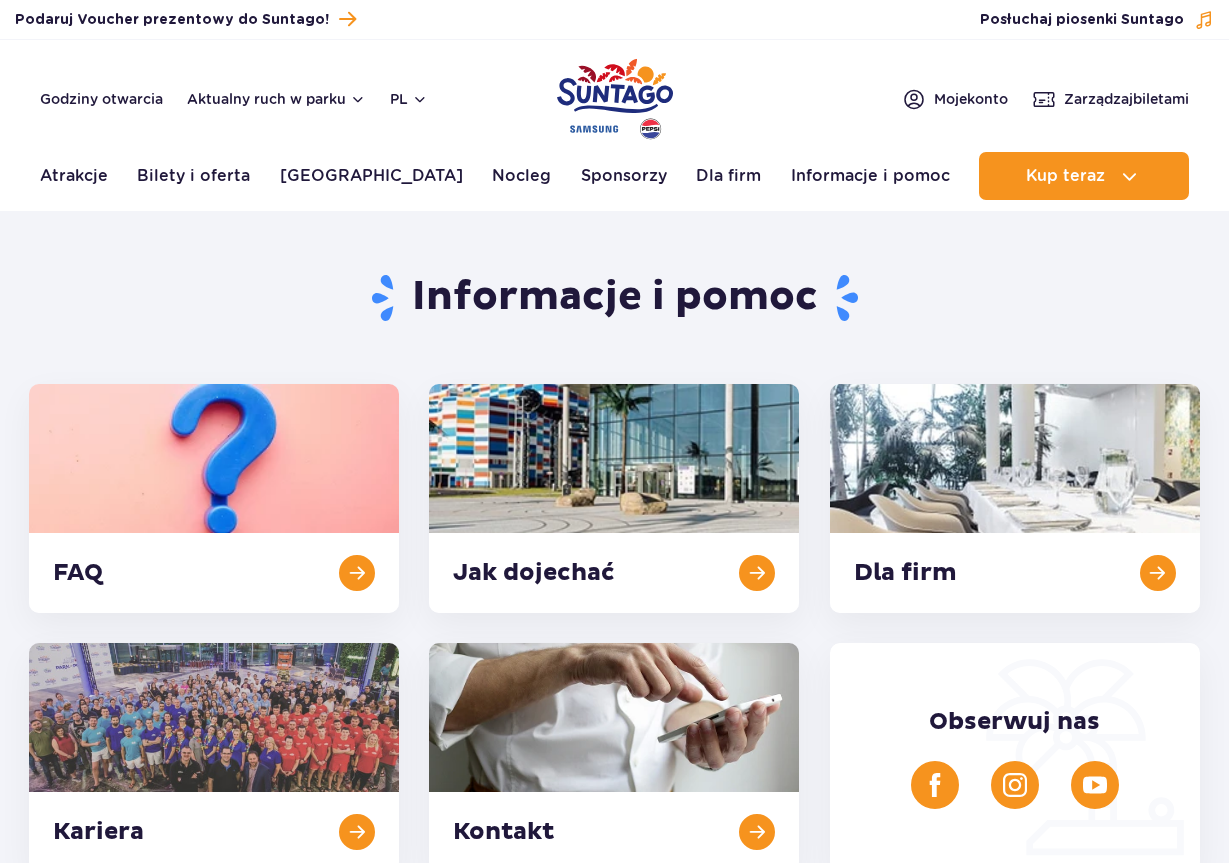 scroll, scrollTop: 0, scrollLeft: 0, axis: both 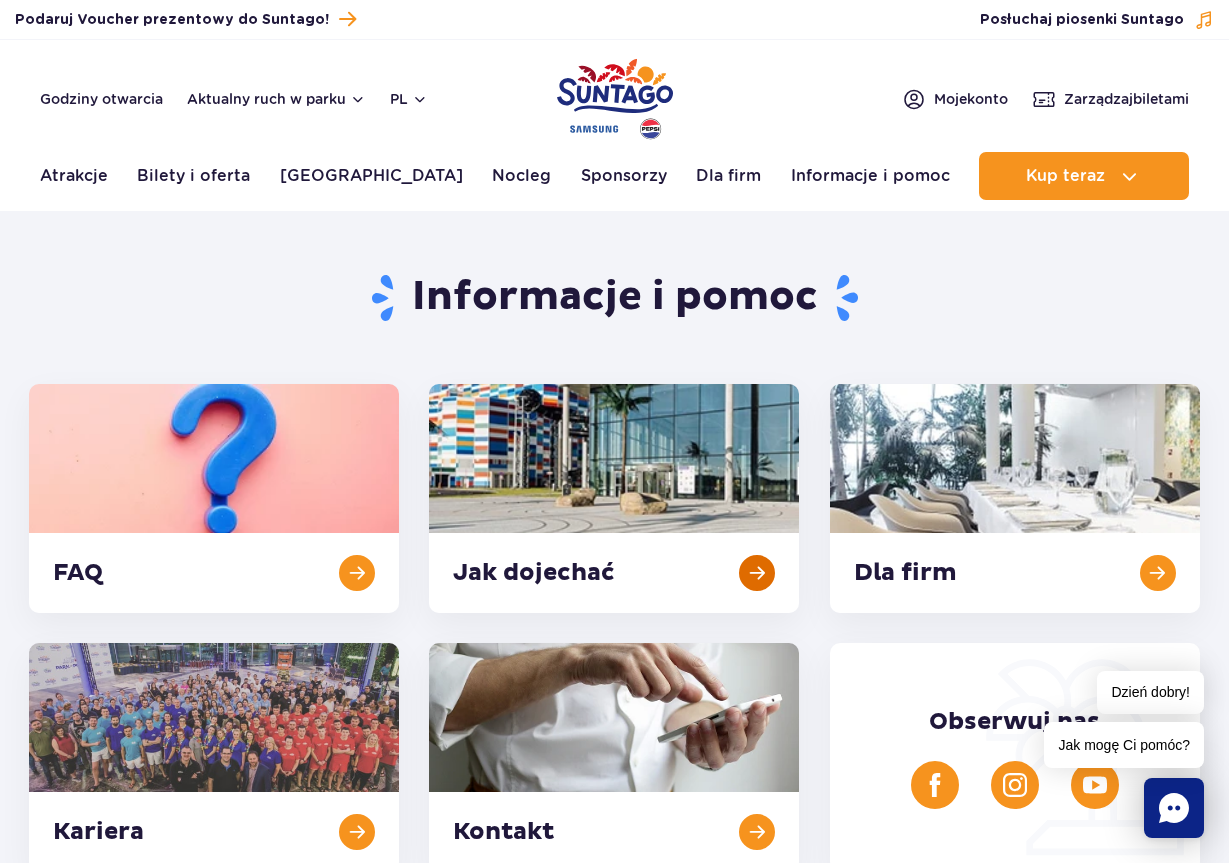 click at bounding box center [614, 498] 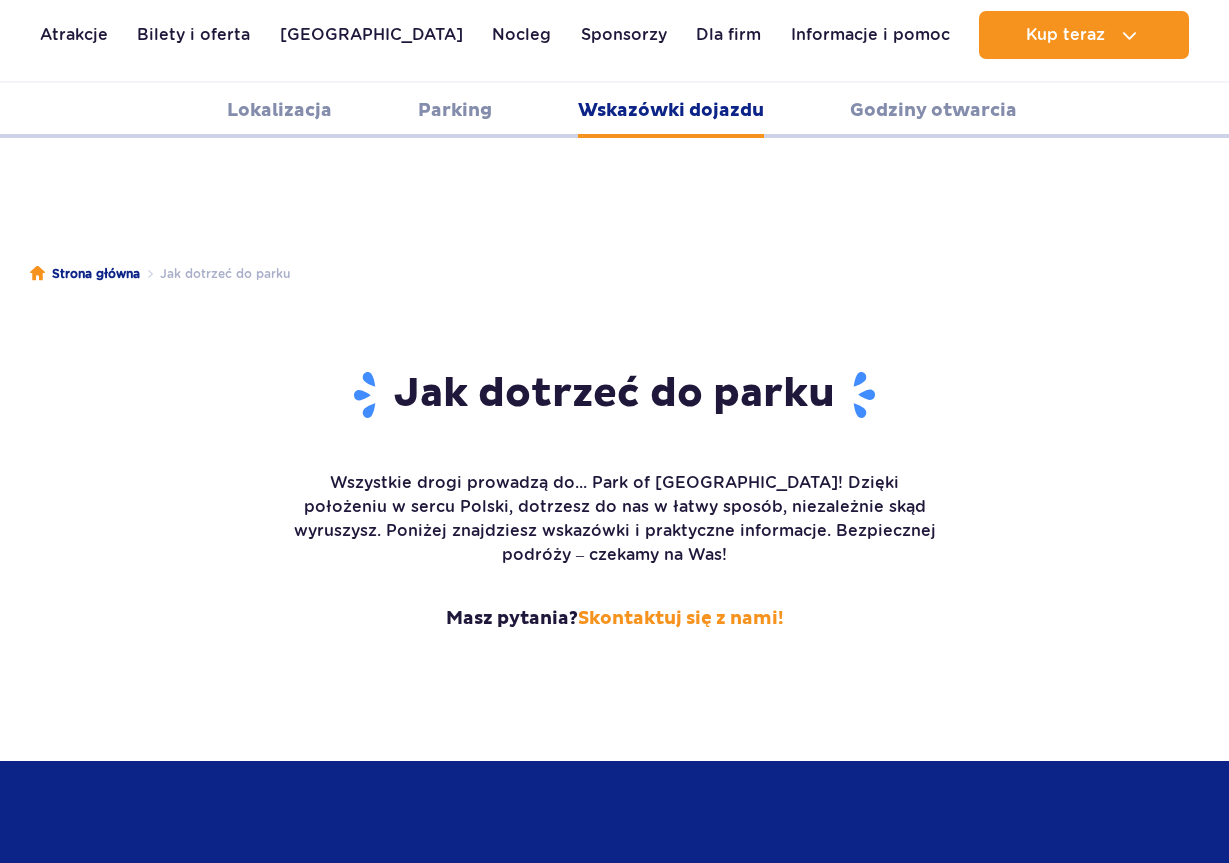 scroll, scrollTop: 2661, scrollLeft: 0, axis: vertical 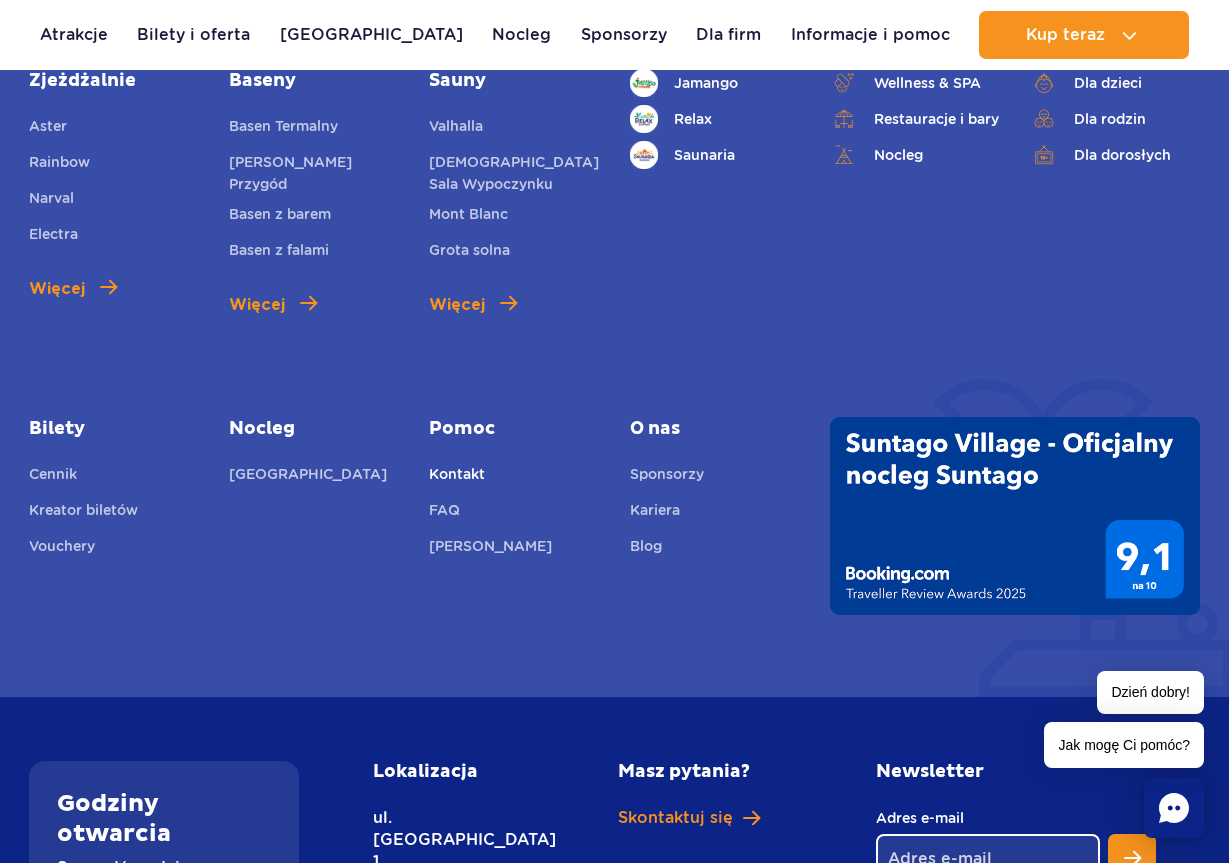 click on "Kontakt" at bounding box center [457, 477] 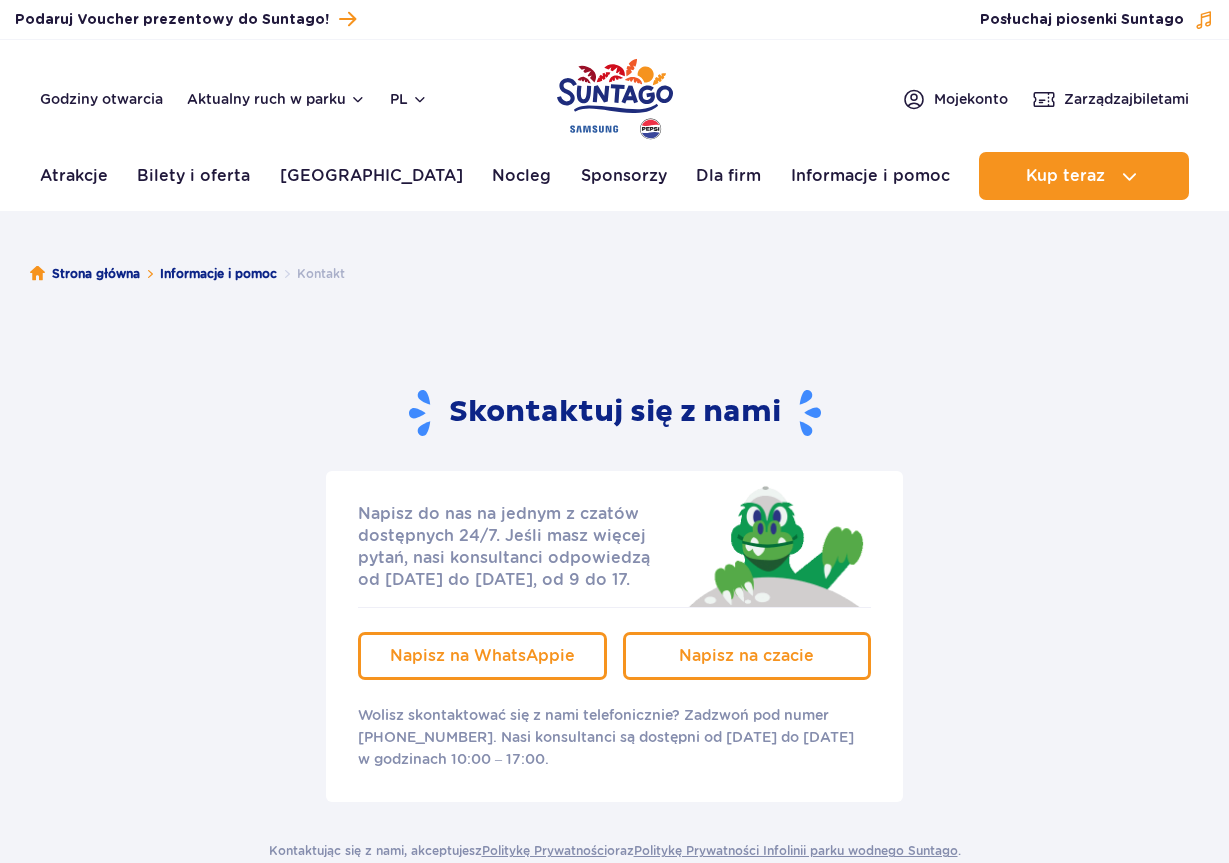 scroll, scrollTop: 0, scrollLeft: 0, axis: both 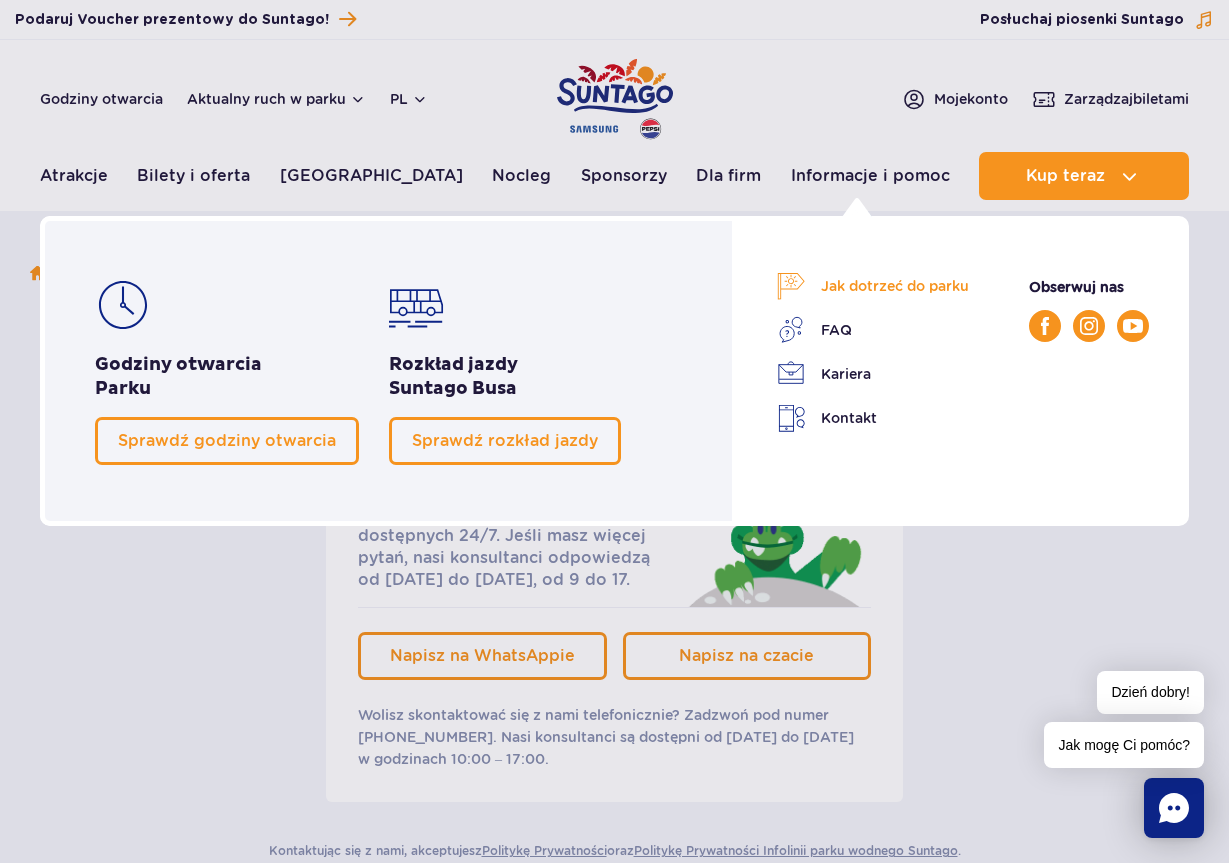 click on "Jak dotrzeć do parku" at bounding box center (873, 286) 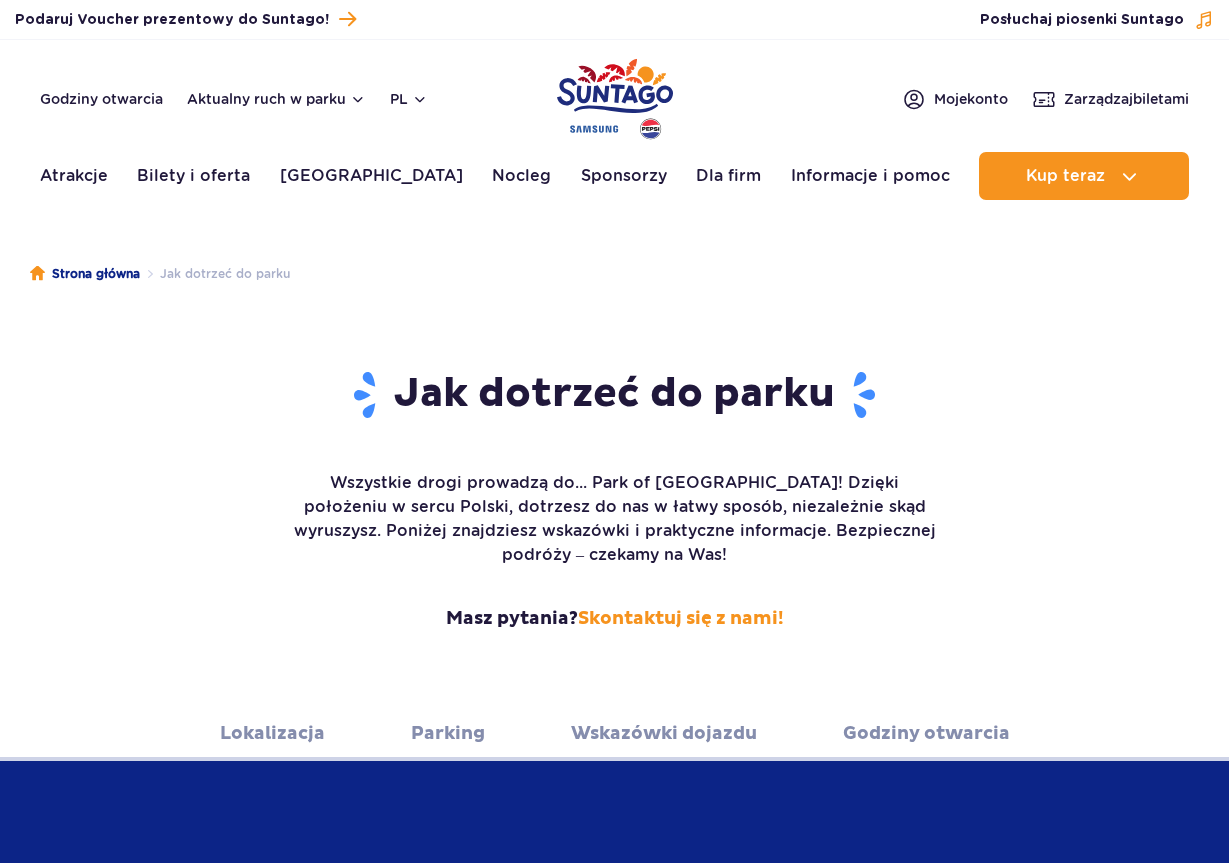 scroll, scrollTop: 0, scrollLeft: 0, axis: both 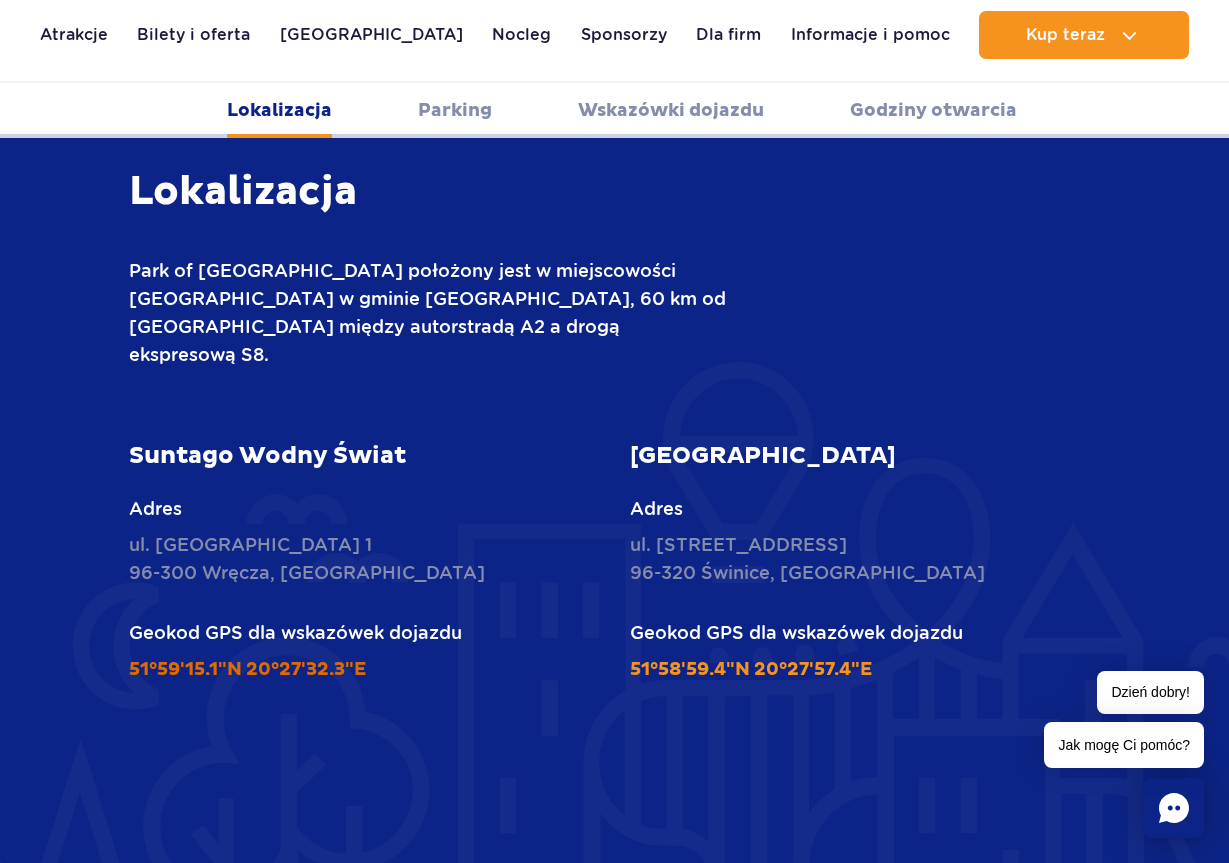 click on "51°59'15.1"N 20°27'32.3"E" at bounding box center (247, 669) 